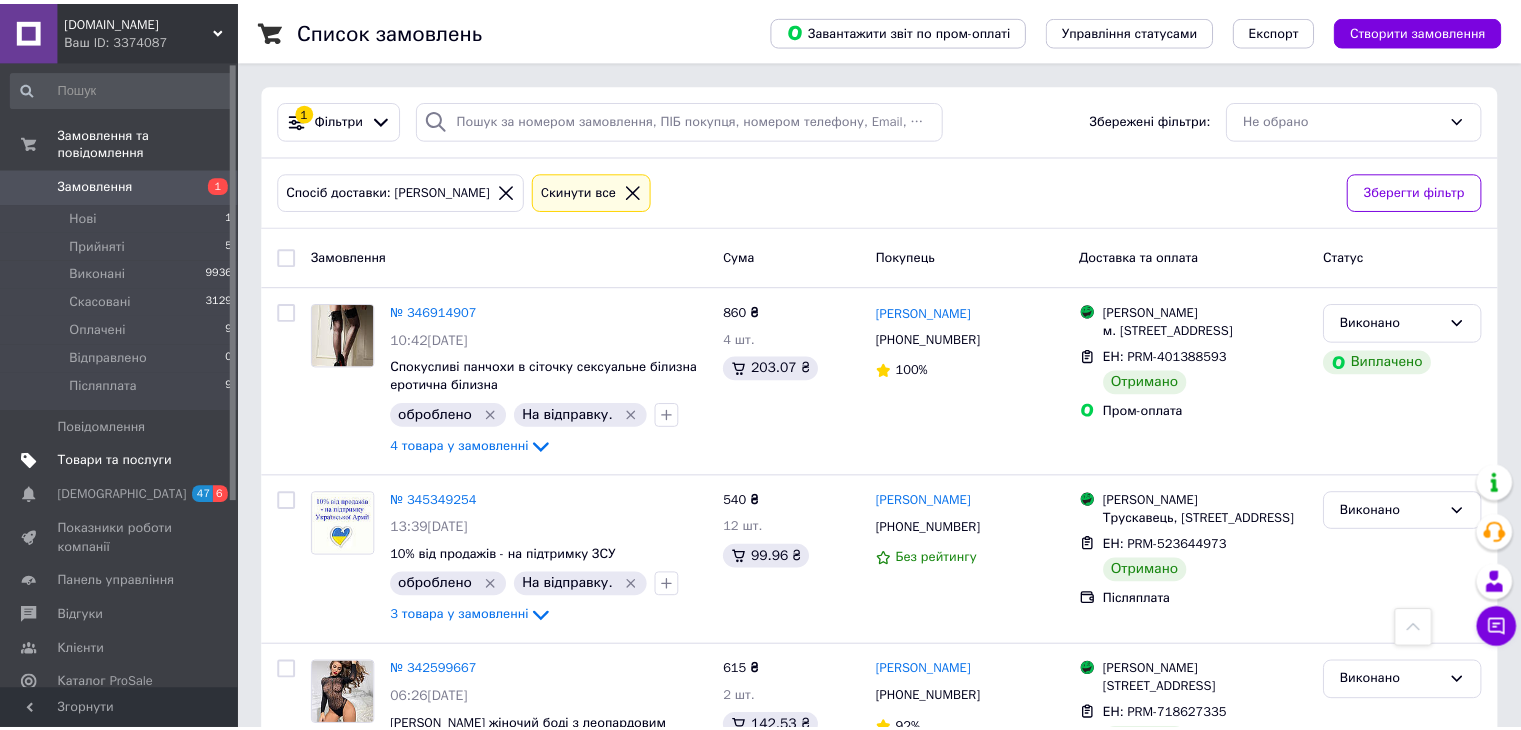 scroll, scrollTop: 3300, scrollLeft: 0, axis: vertical 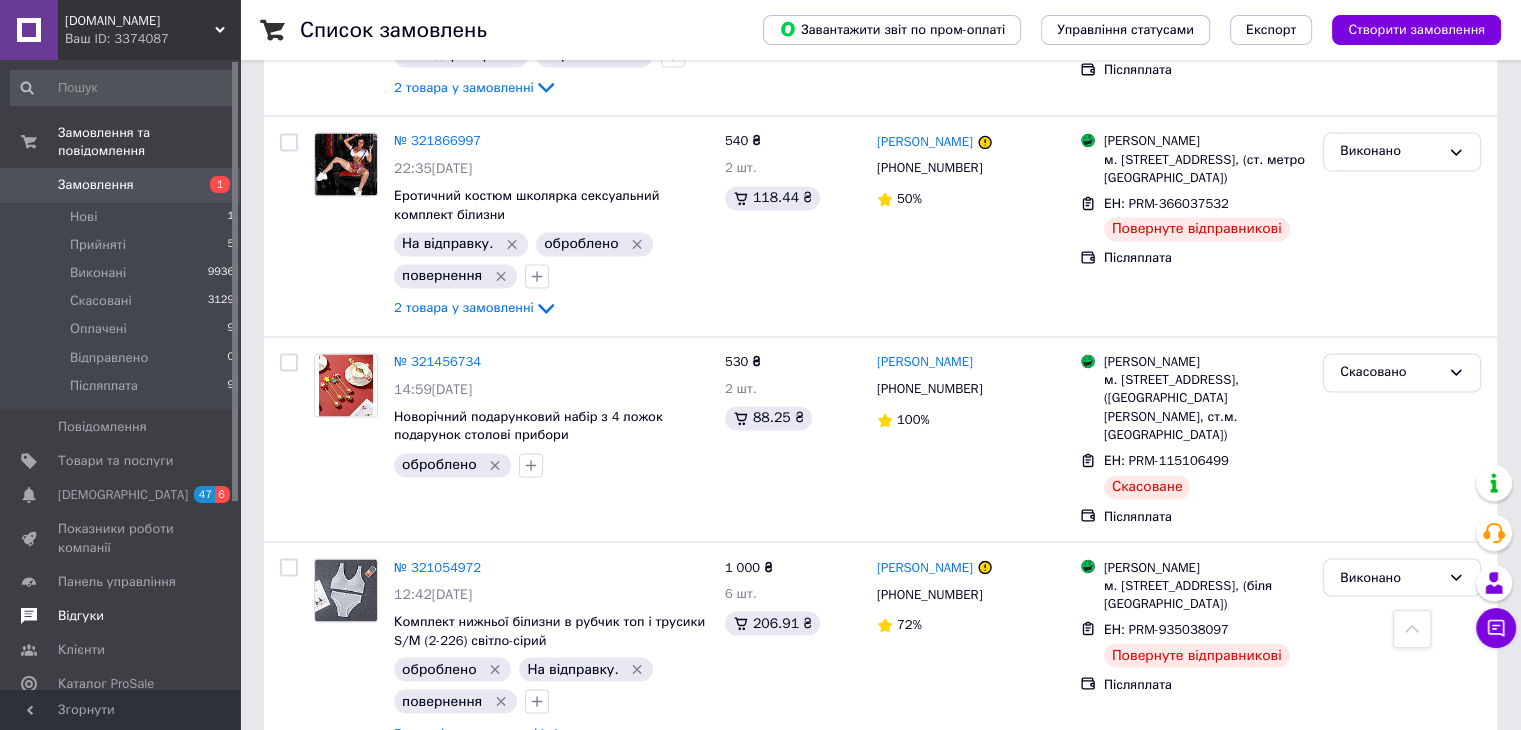 click on "Відгуки" at bounding box center [81, 616] 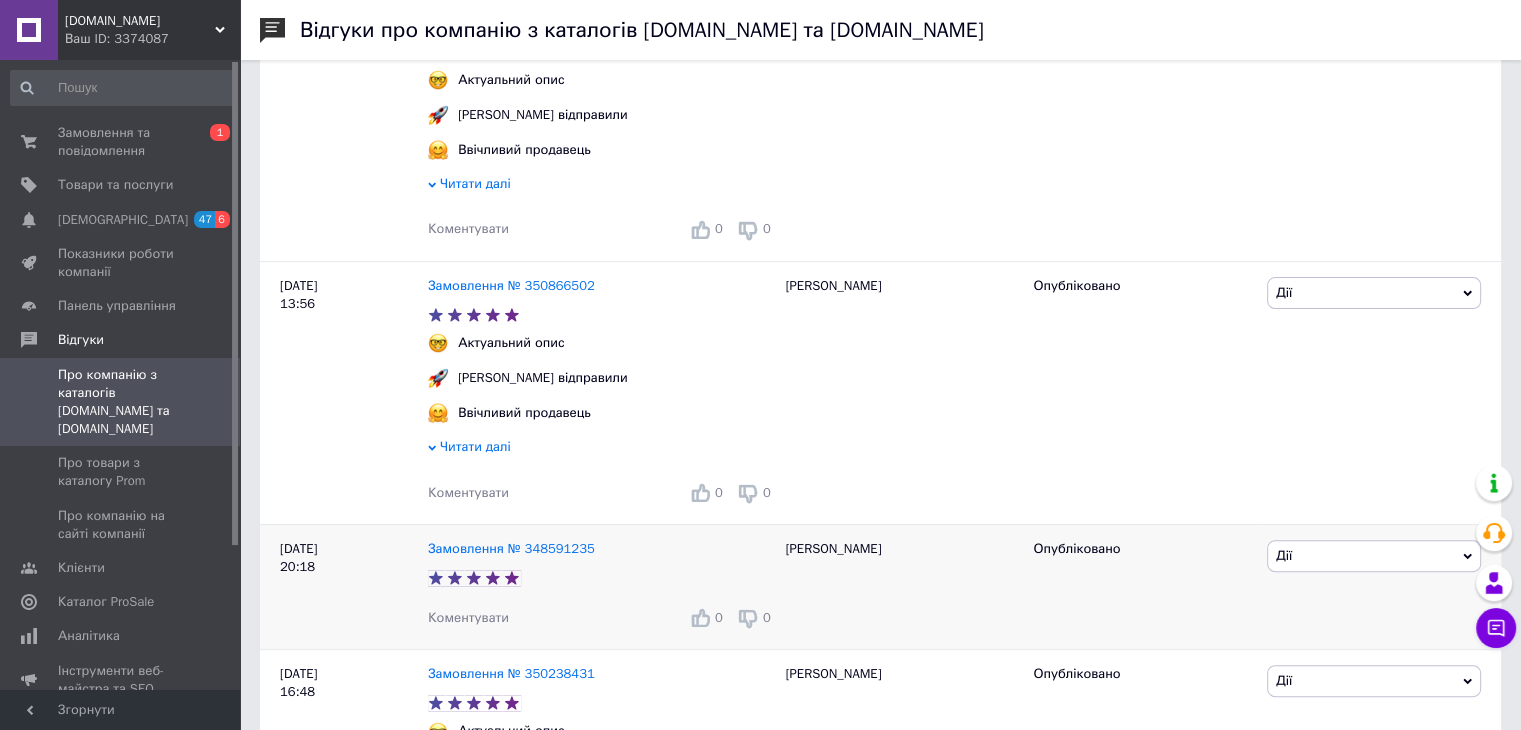 scroll, scrollTop: 500, scrollLeft: 0, axis: vertical 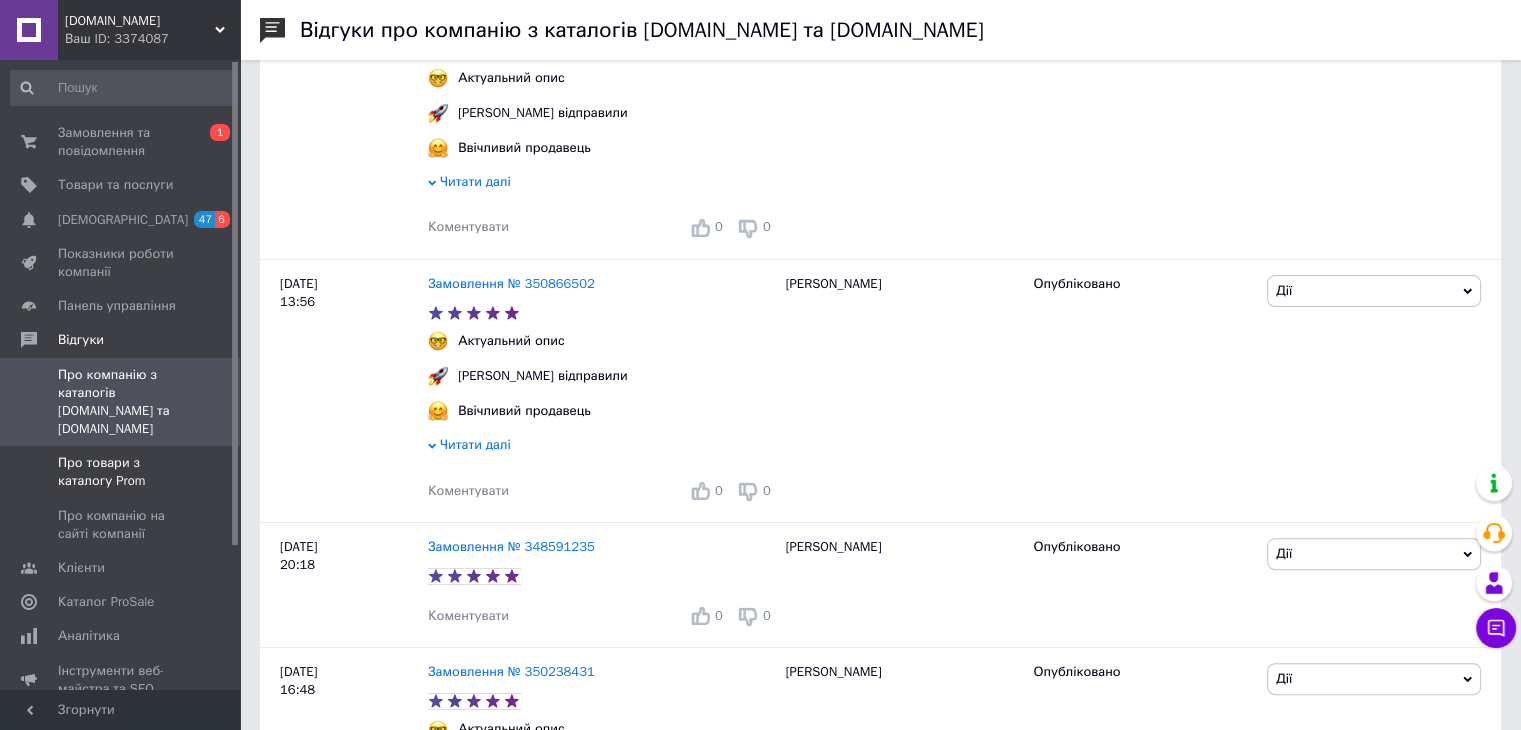 click on "Про товари з каталогу Prom" at bounding box center (121, 472) 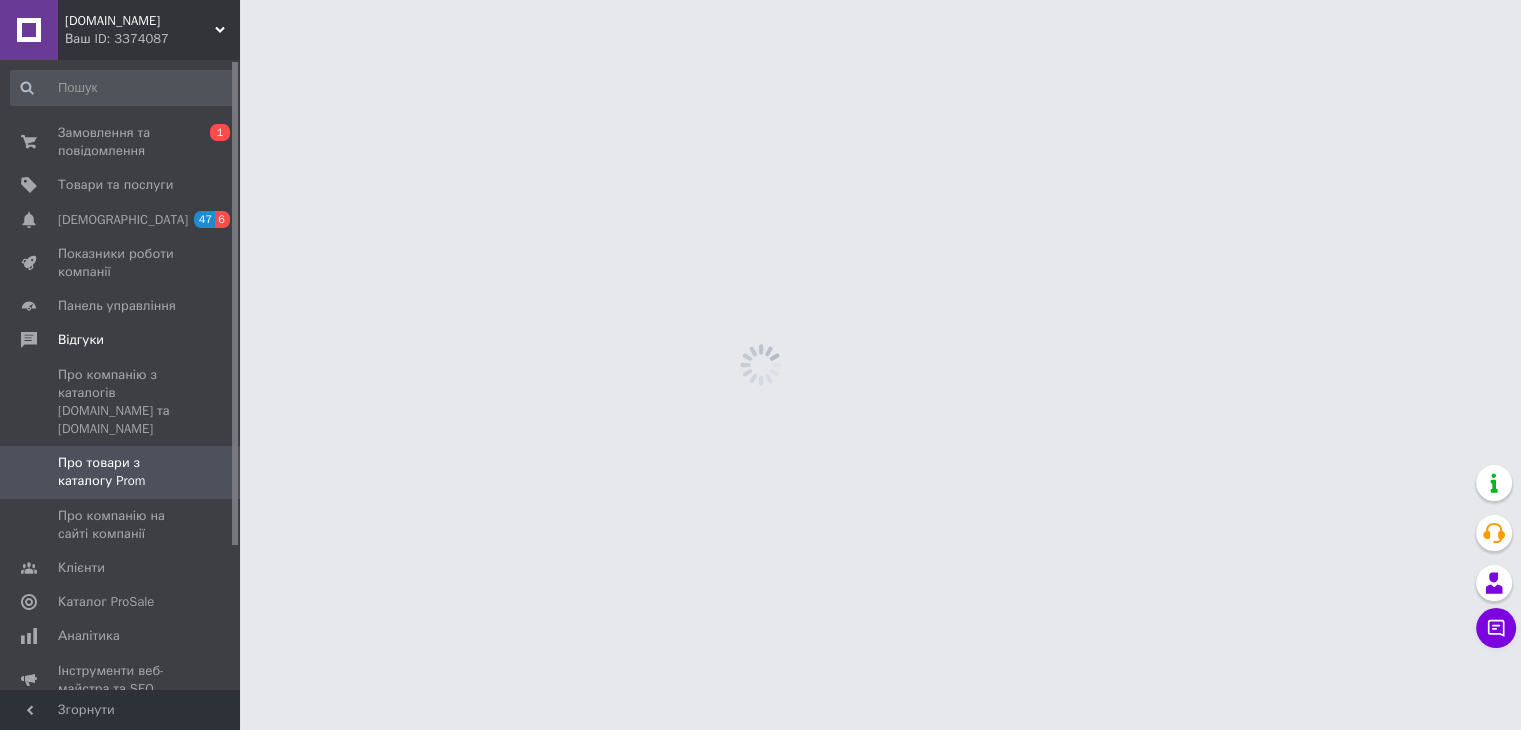 scroll, scrollTop: 0, scrollLeft: 0, axis: both 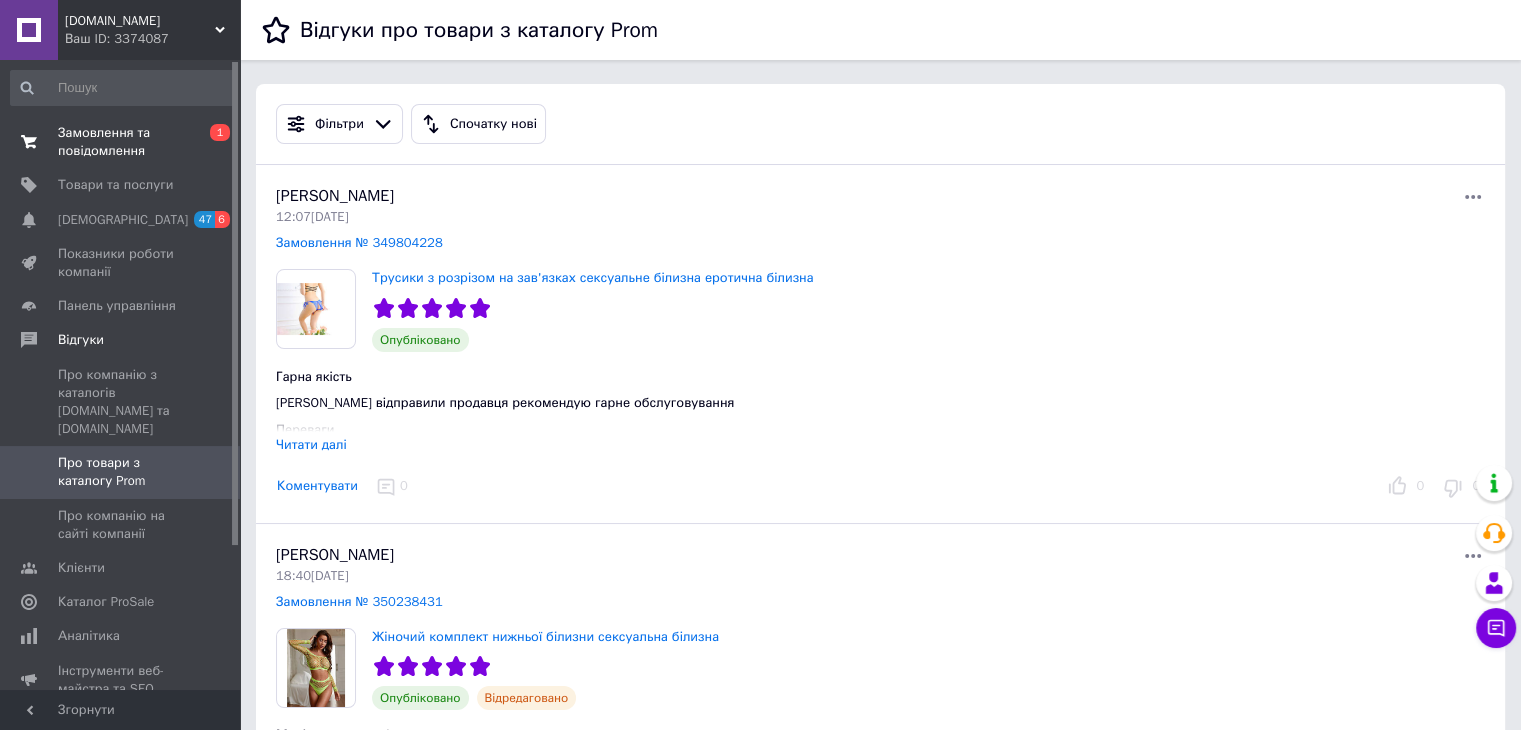 click on "Замовлення та повідомлення" at bounding box center (121, 142) 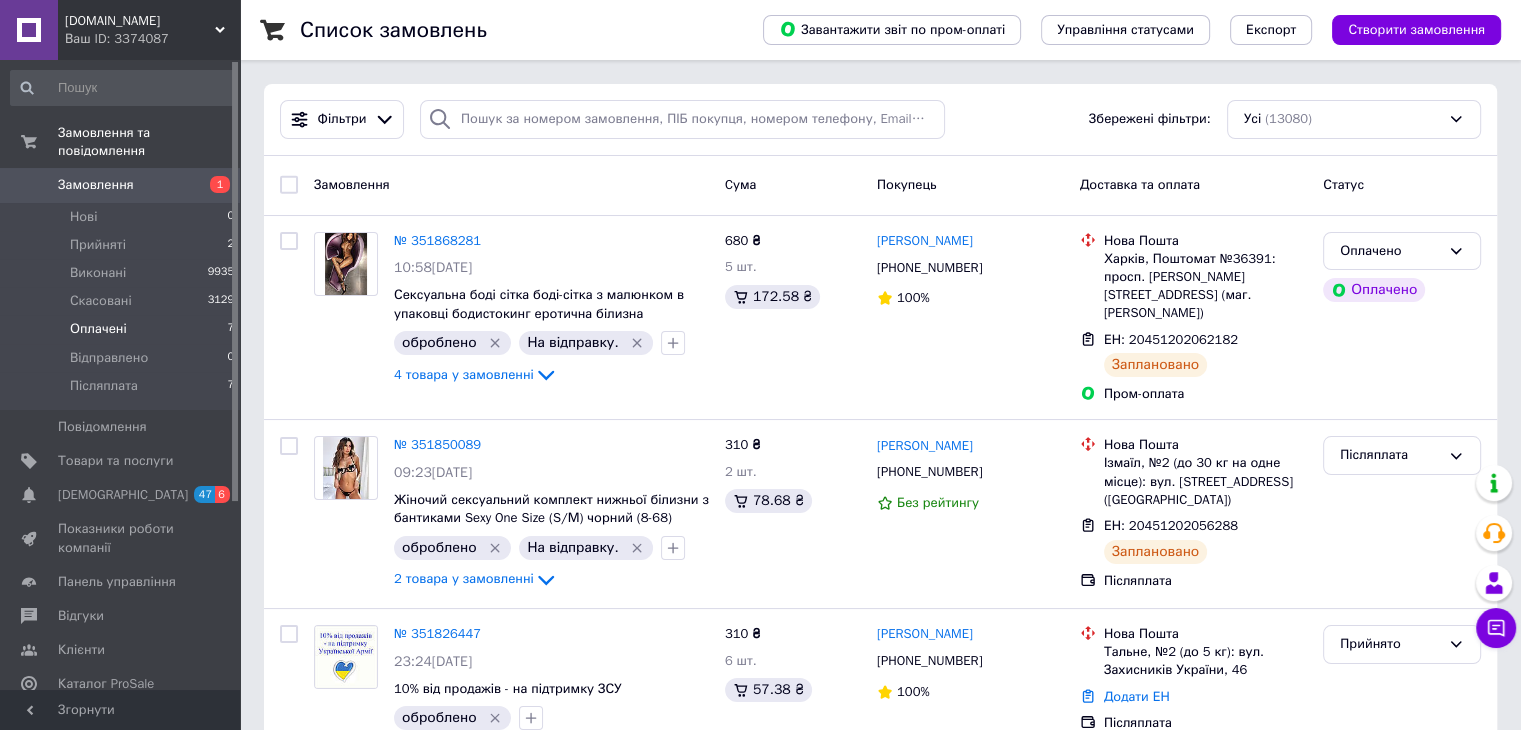 click on "Оплачені 7" at bounding box center [123, 329] 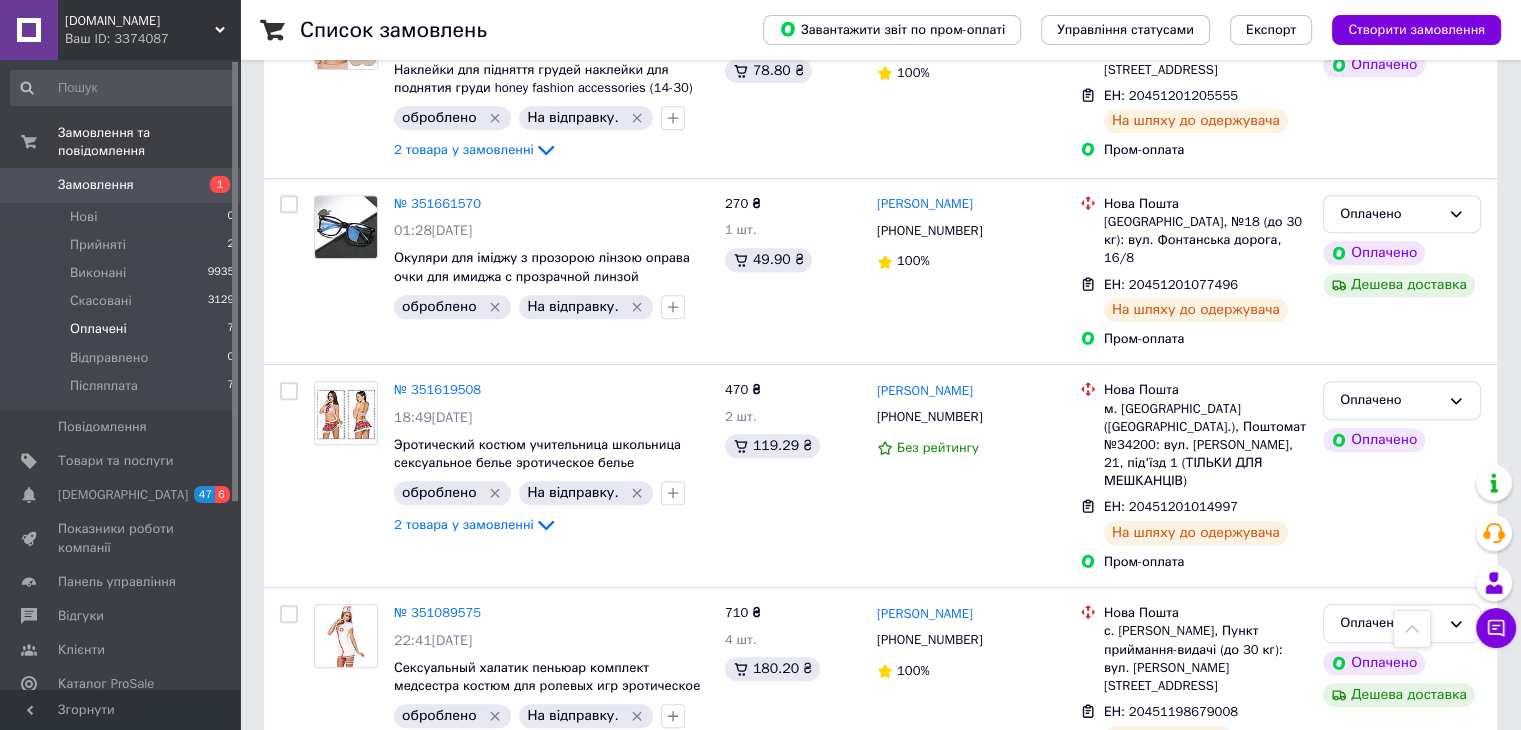 scroll, scrollTop: 892, scrollLeft: 0, axis: vertical 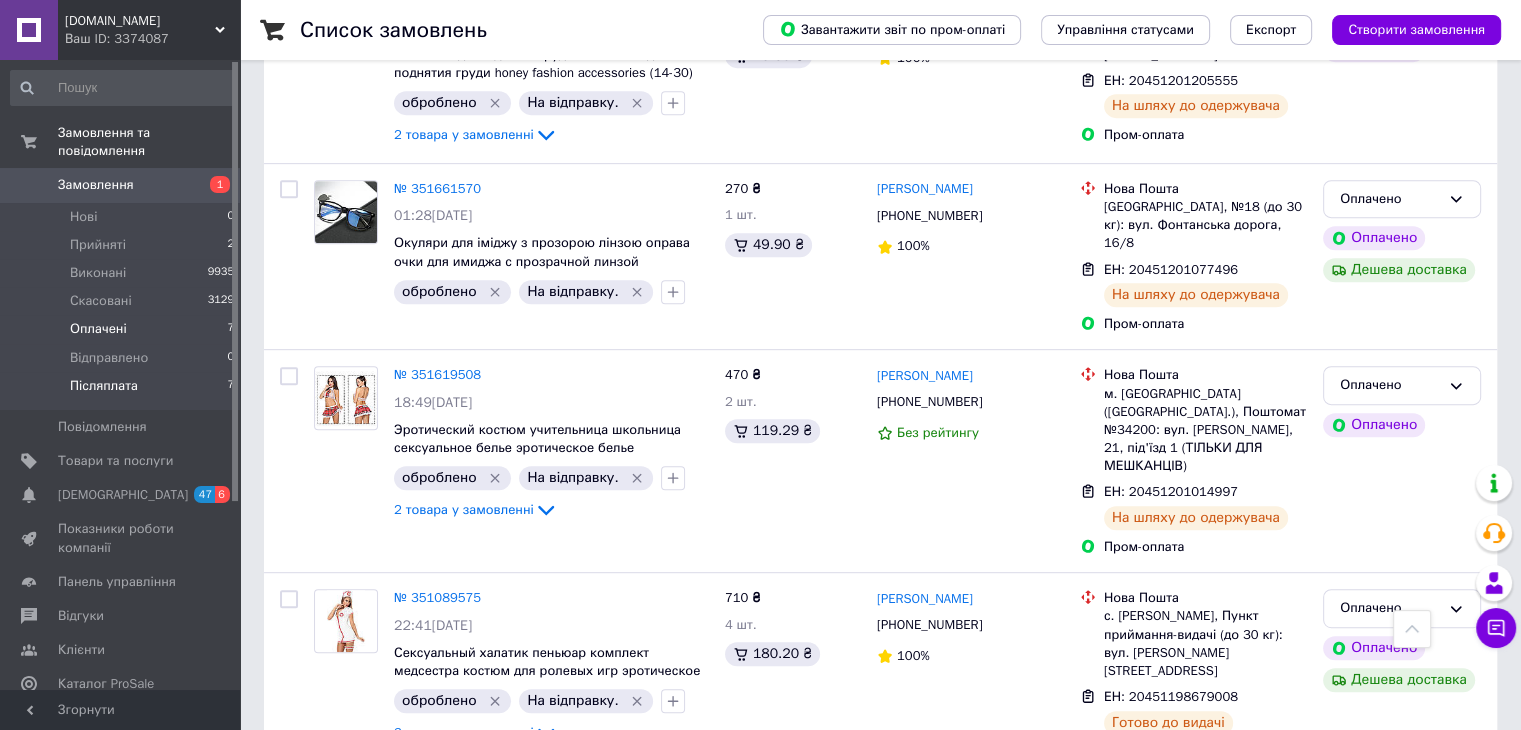 click on "Післяплата" at bounding box center (104, 386) 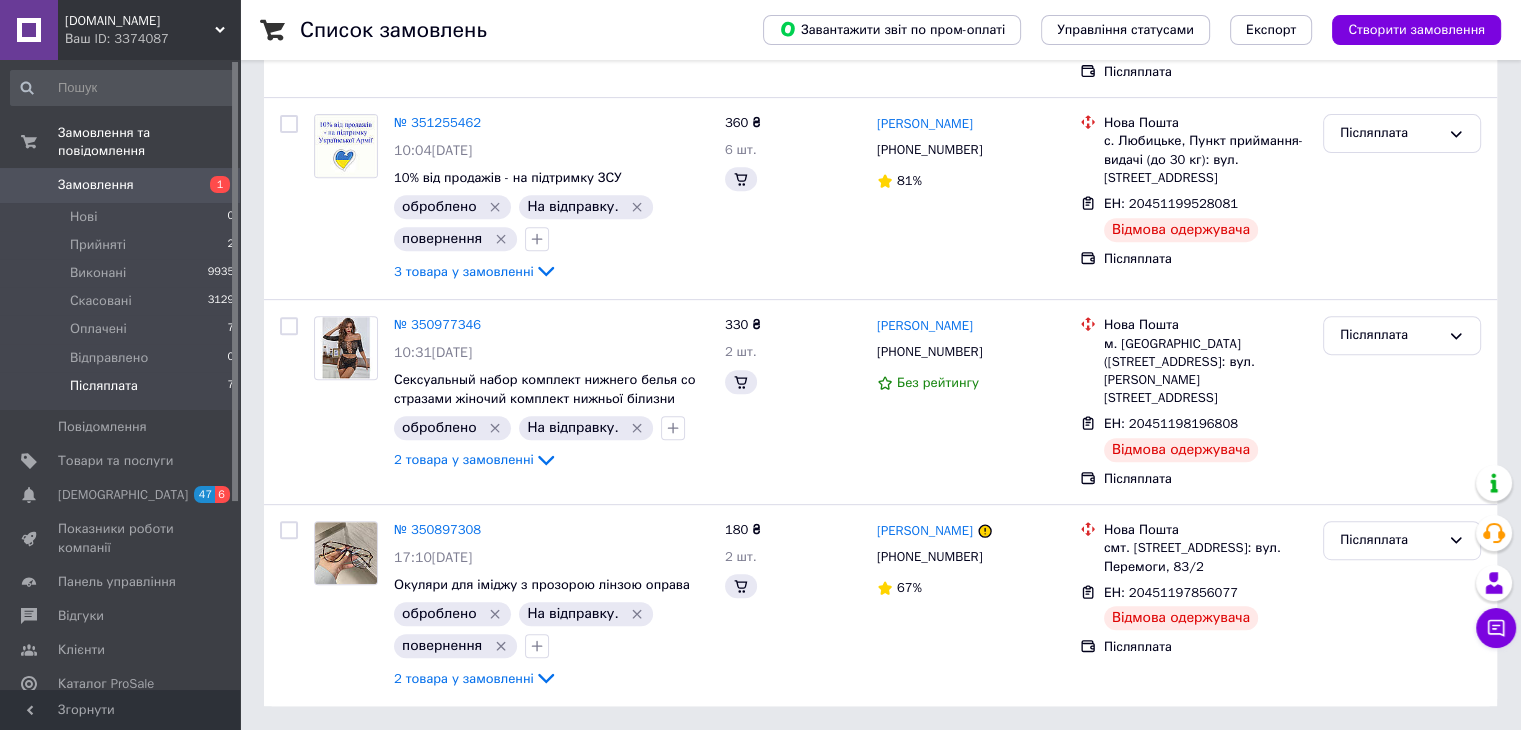 scroll, scrollTop: 0, scrollLeft: 0, axis: both 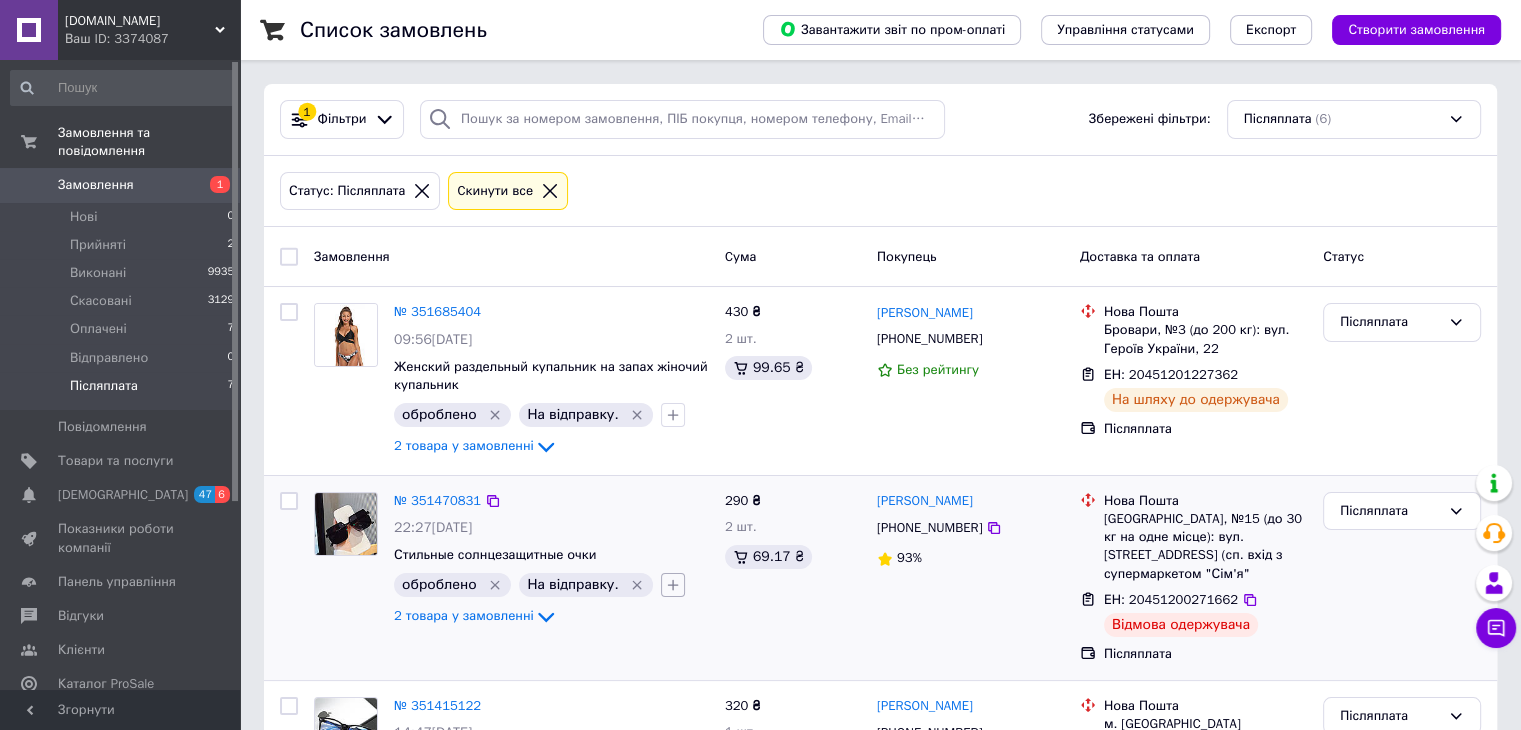 click 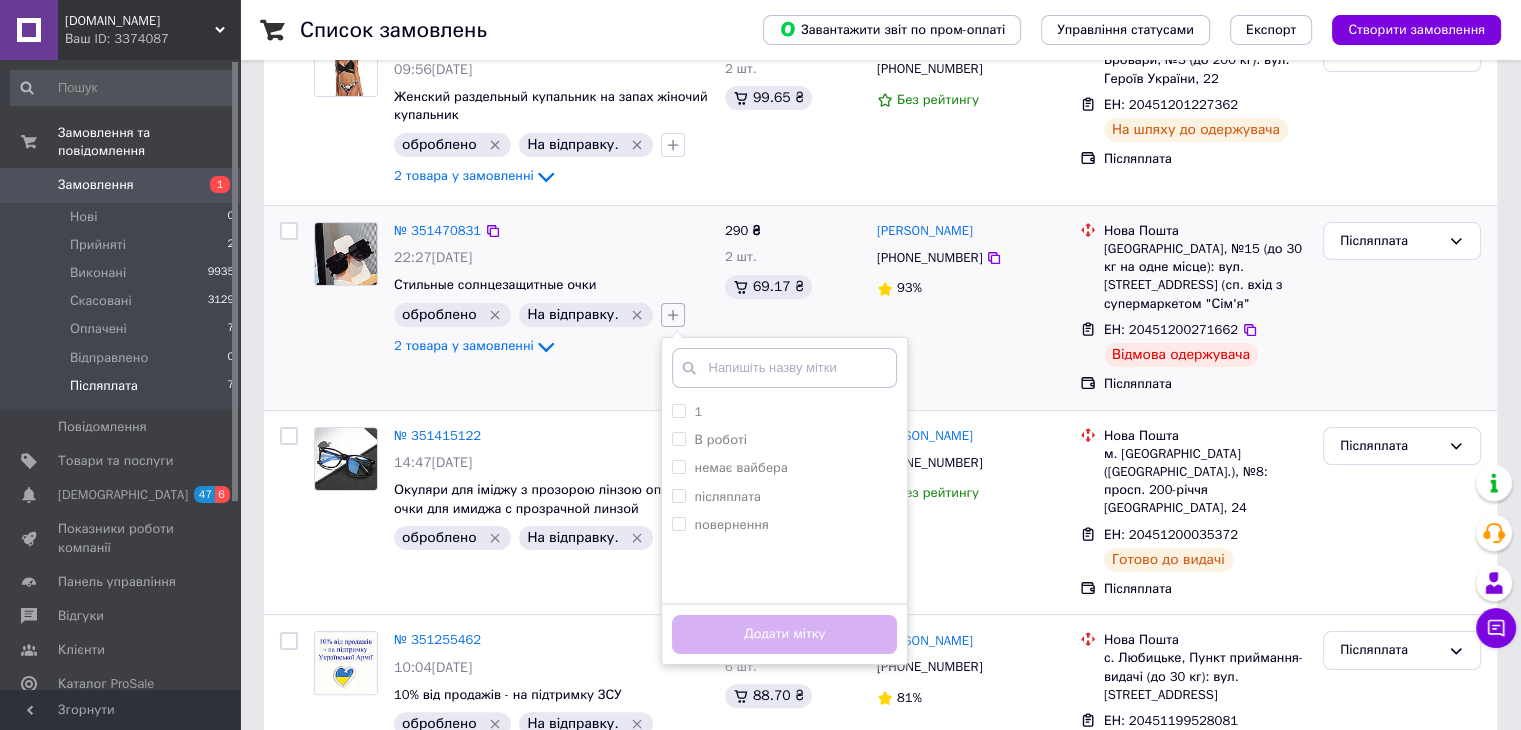 scroll, scrollTop: 300, scrollLeft: 0, axis: vertical 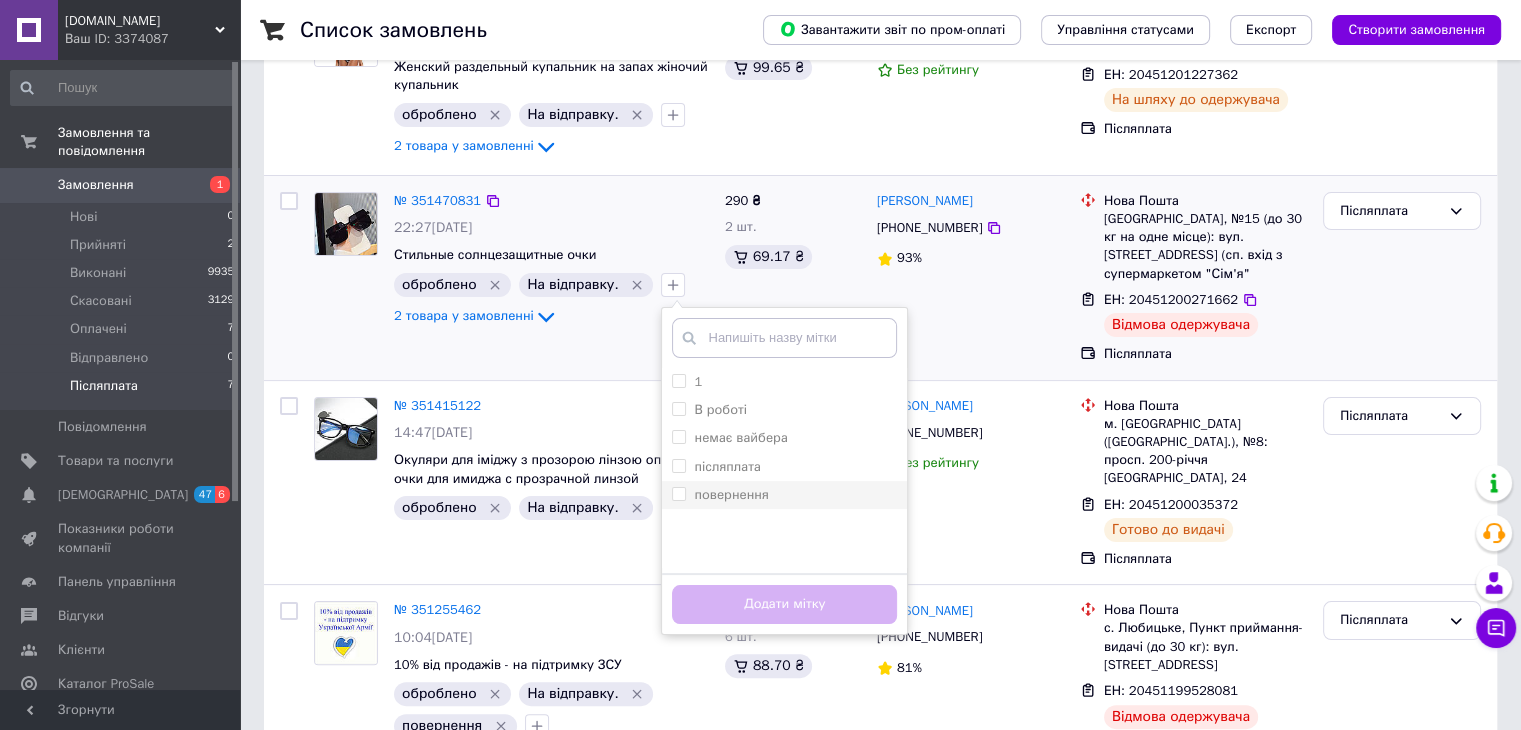 click on "повернення" at bounding box center (678, 493) 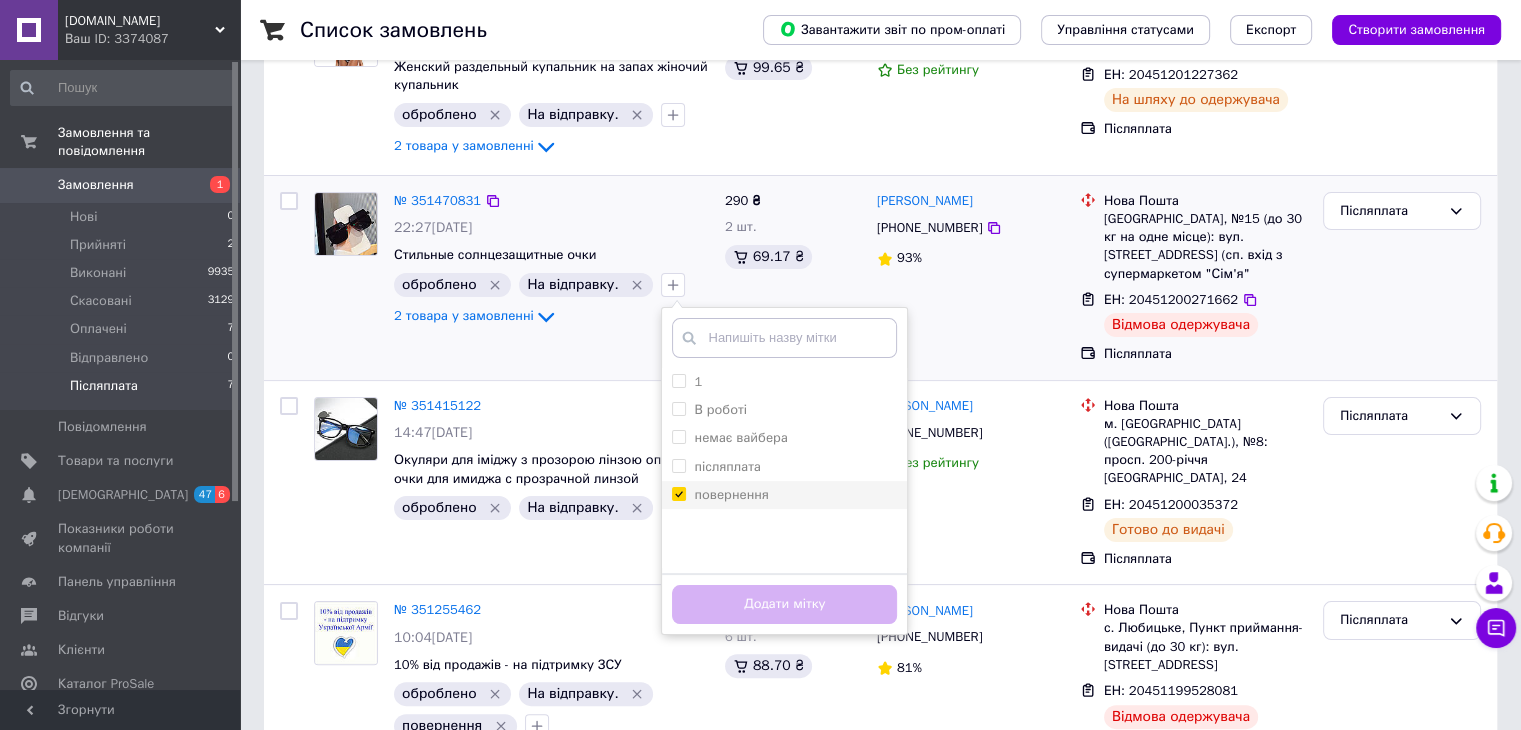 checkbox on "true" 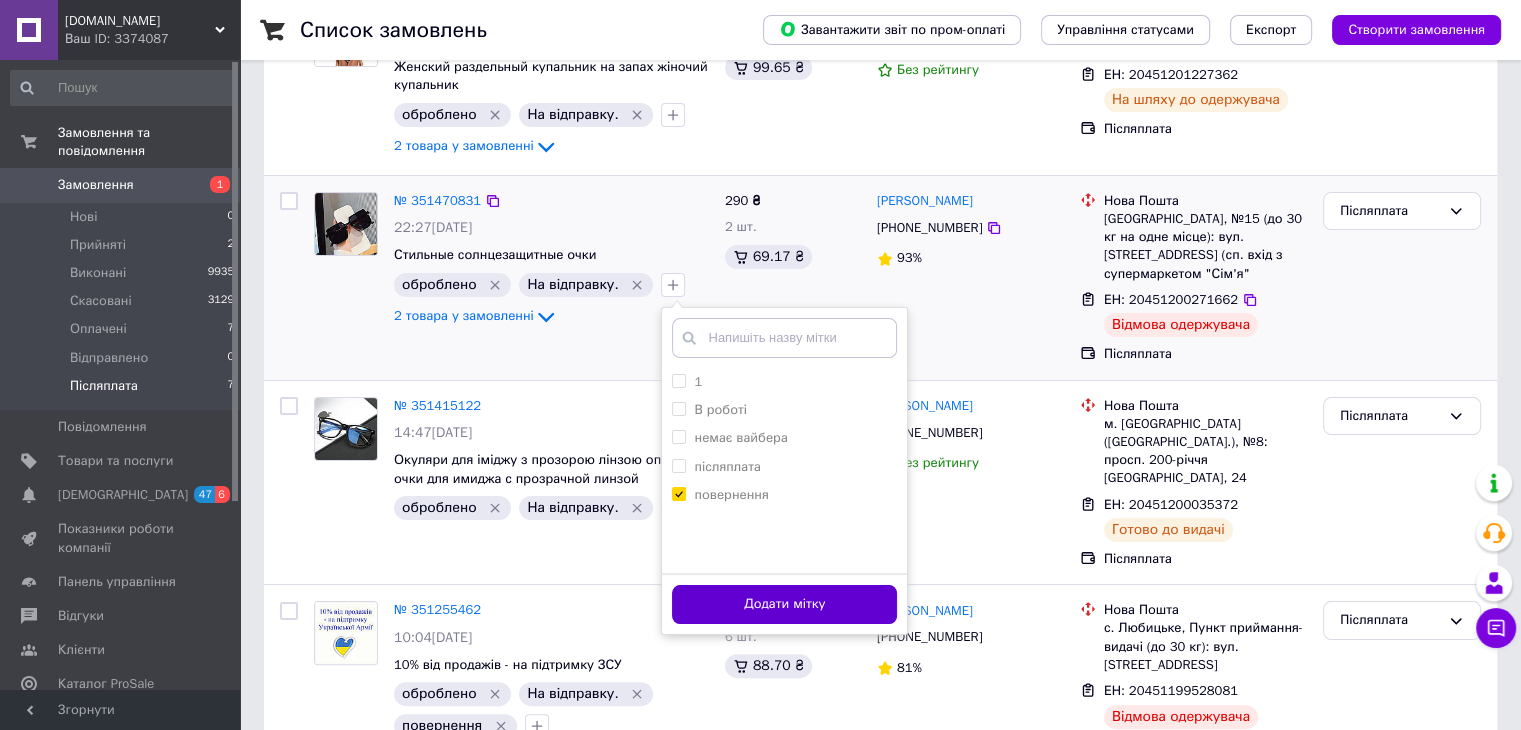 click on "Додати мітку" at bounding box center (784, 604) 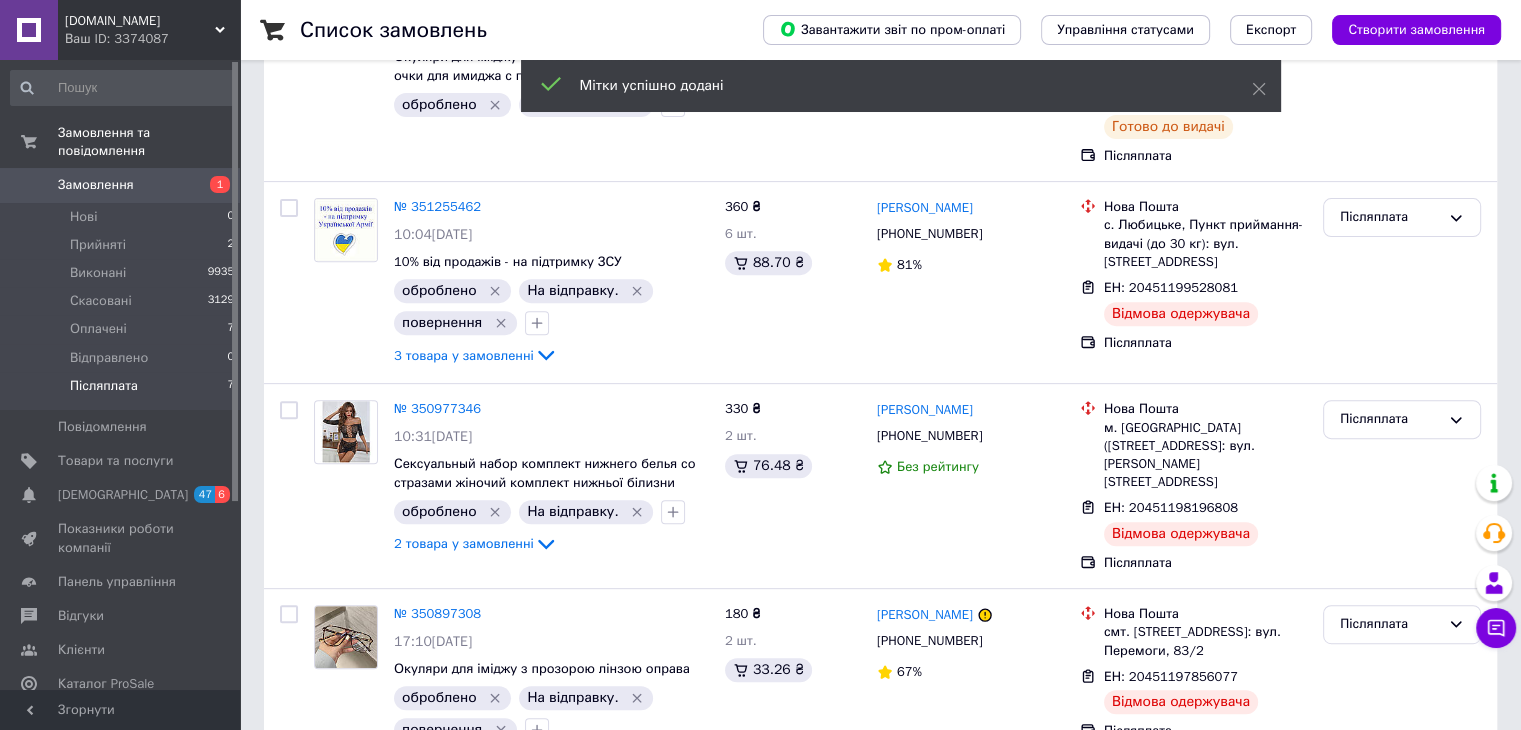 scroll, scrollTop: 751, scrollLeft: 0, axis: vertical 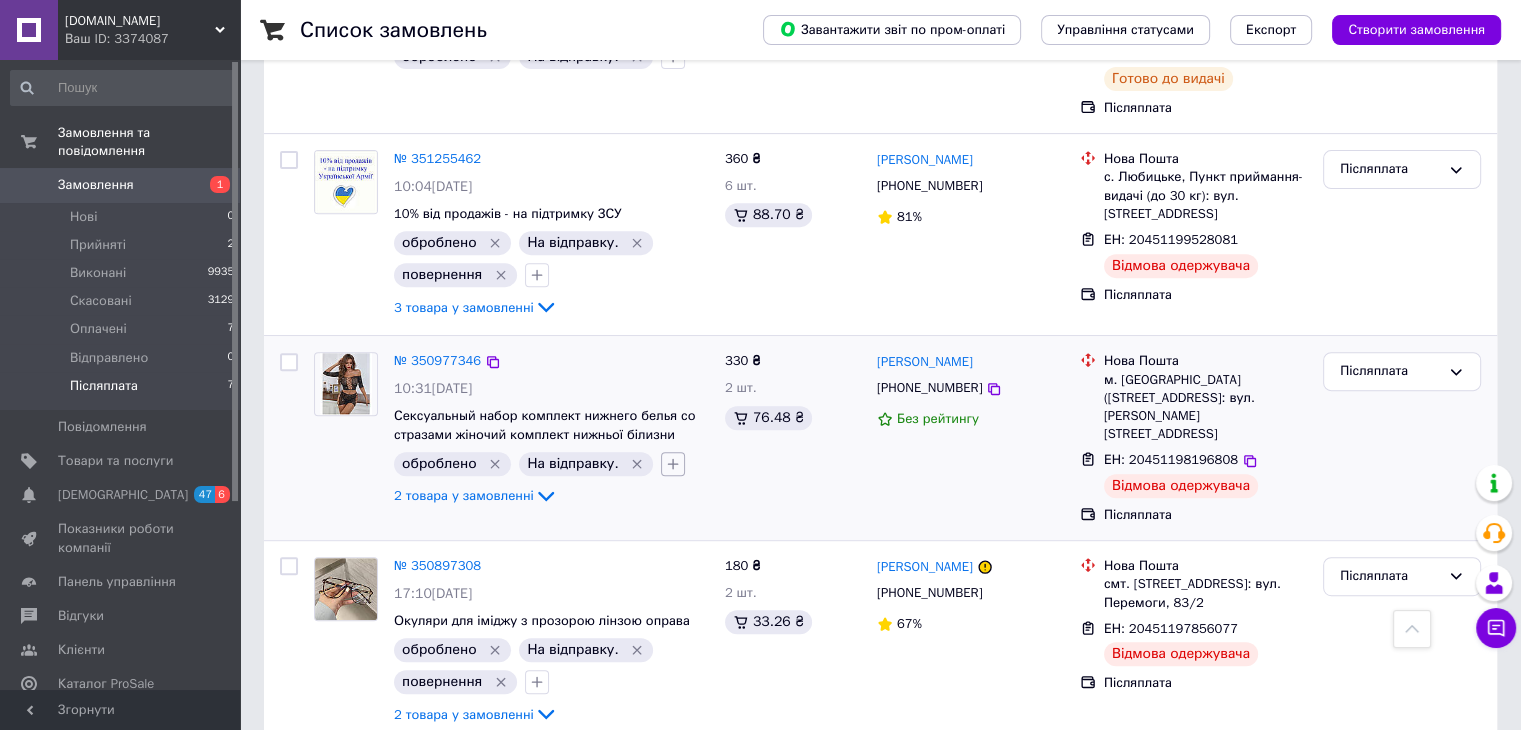 click 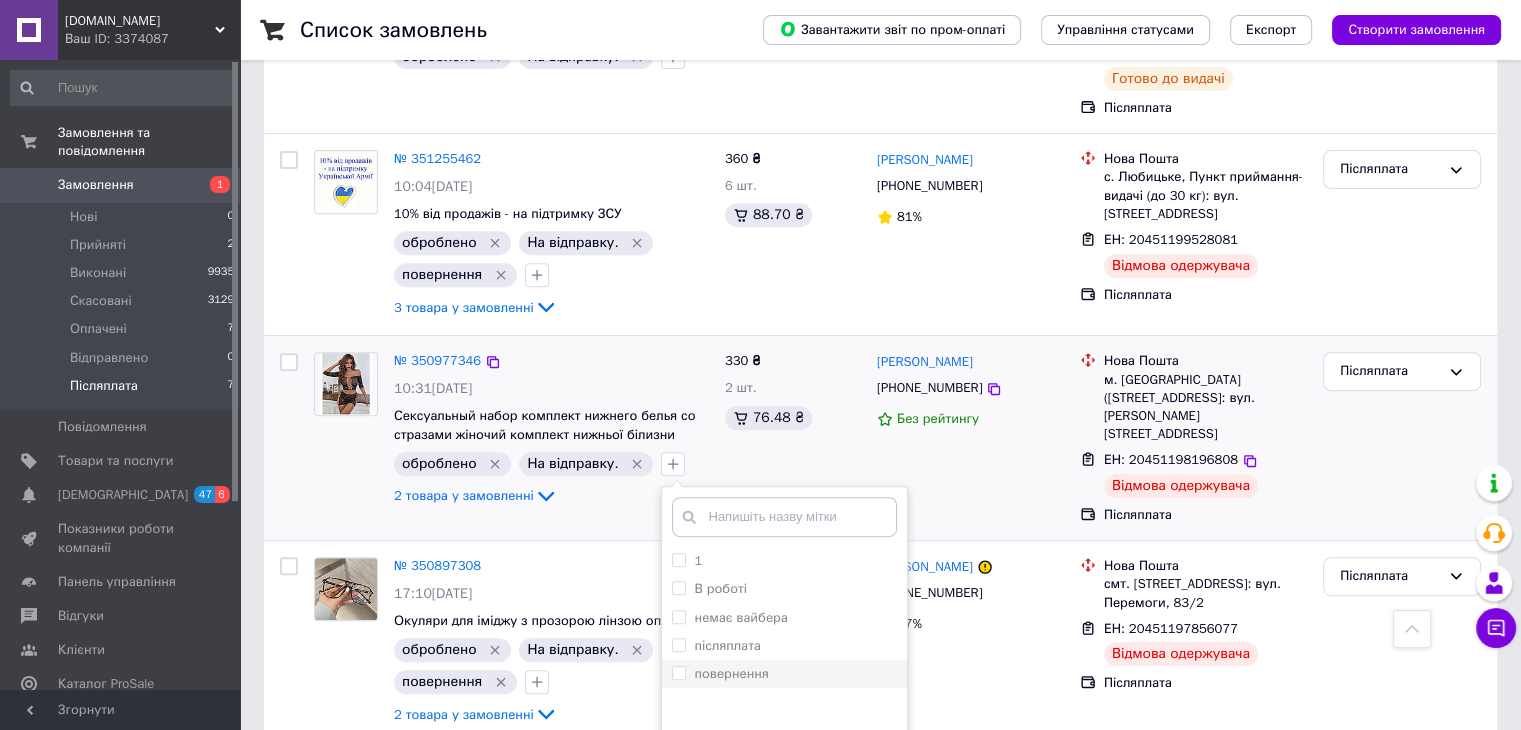 click on "повернення" at bounding box center (678, 672) 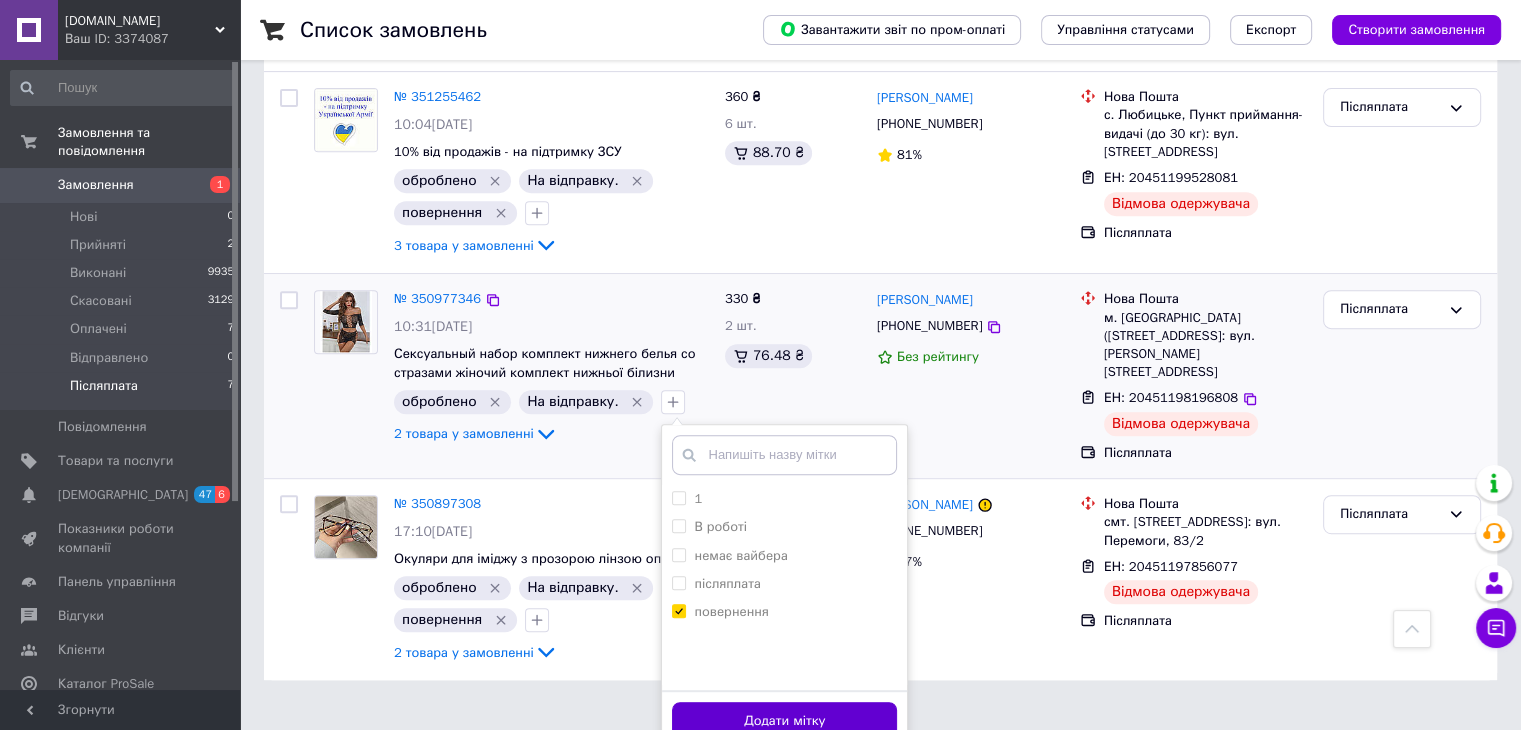 click on "Додати мітку" at bounding box center [784, 721] 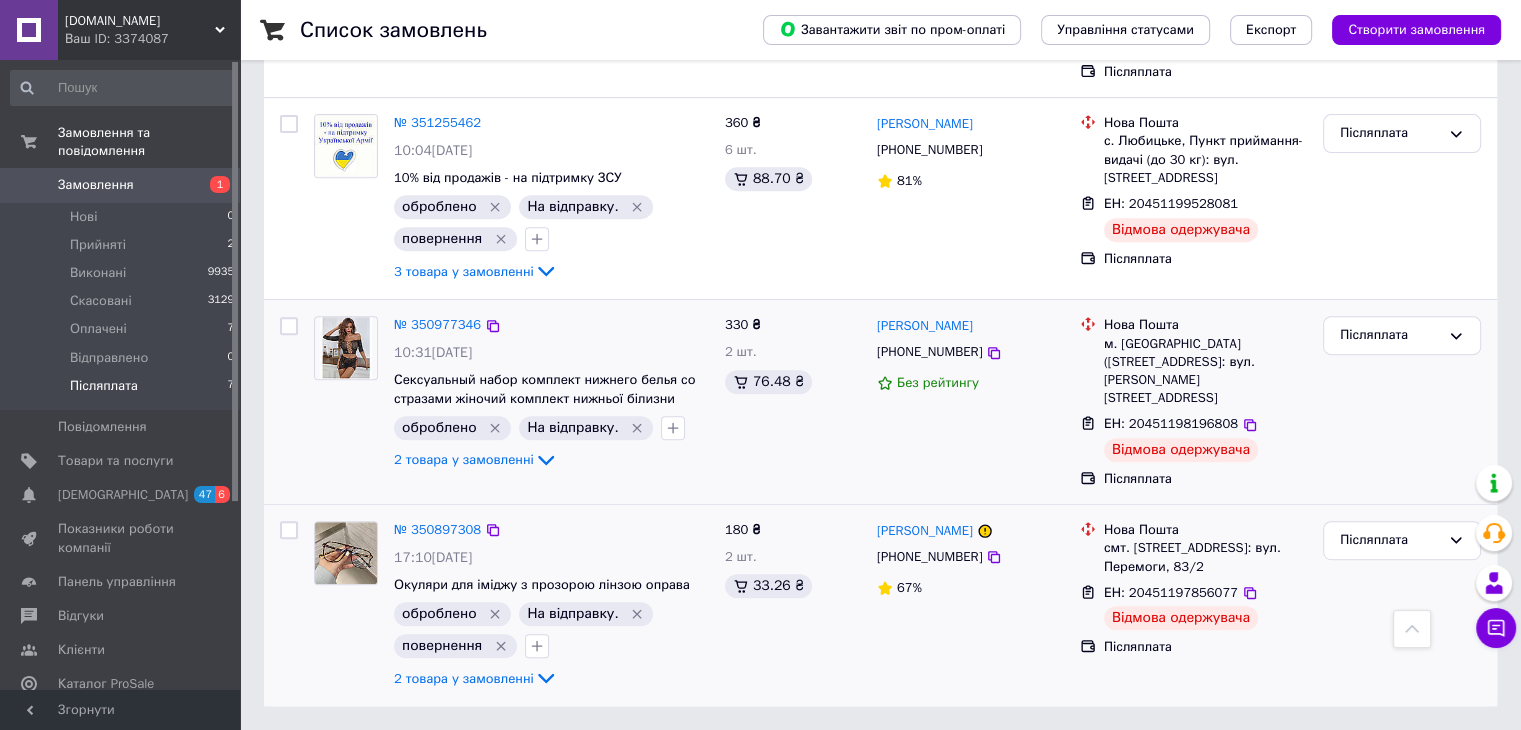 scroll, scrollTop: 751, scrollLeft: 0, axis: vertical 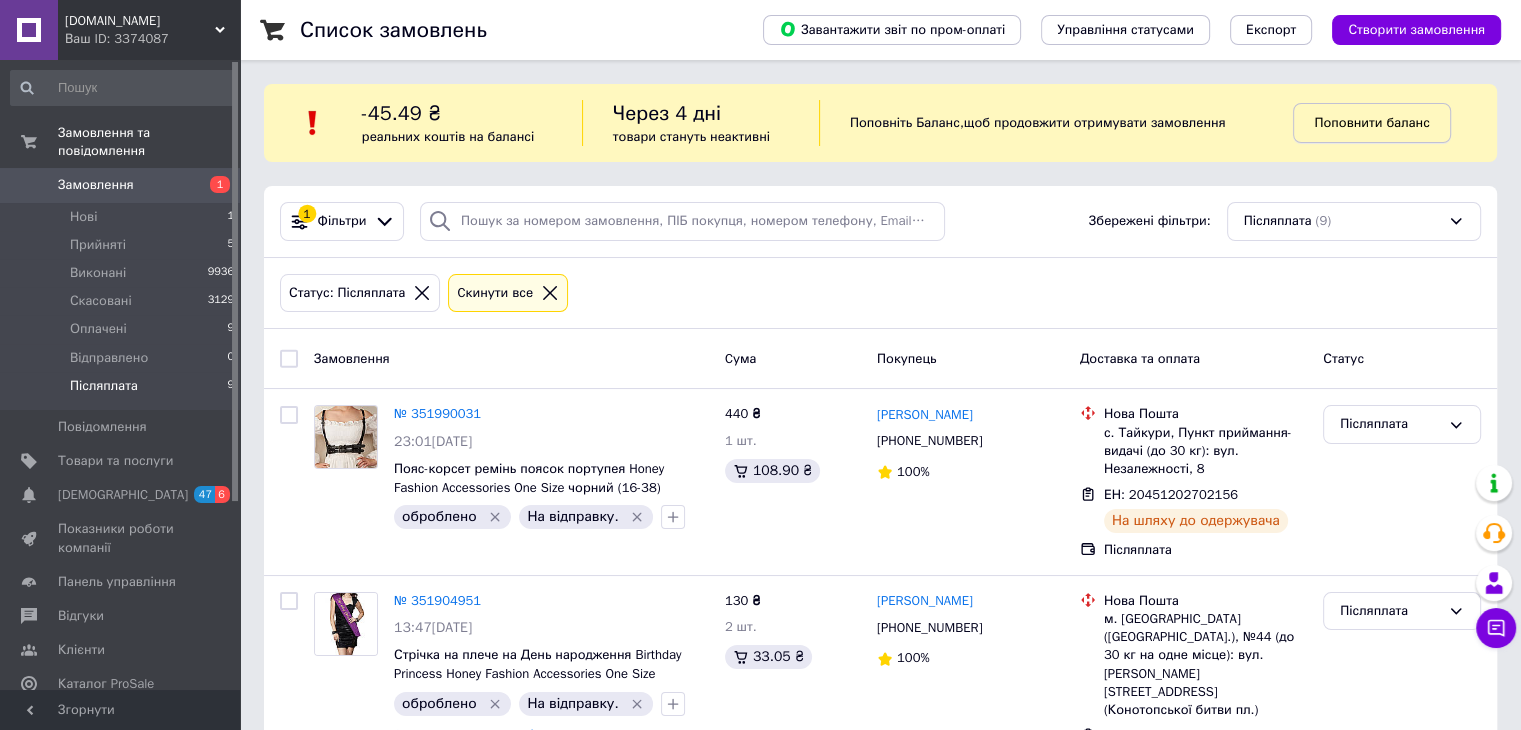 click on "Поповнити баланс" at bounding box center (1371, 122) 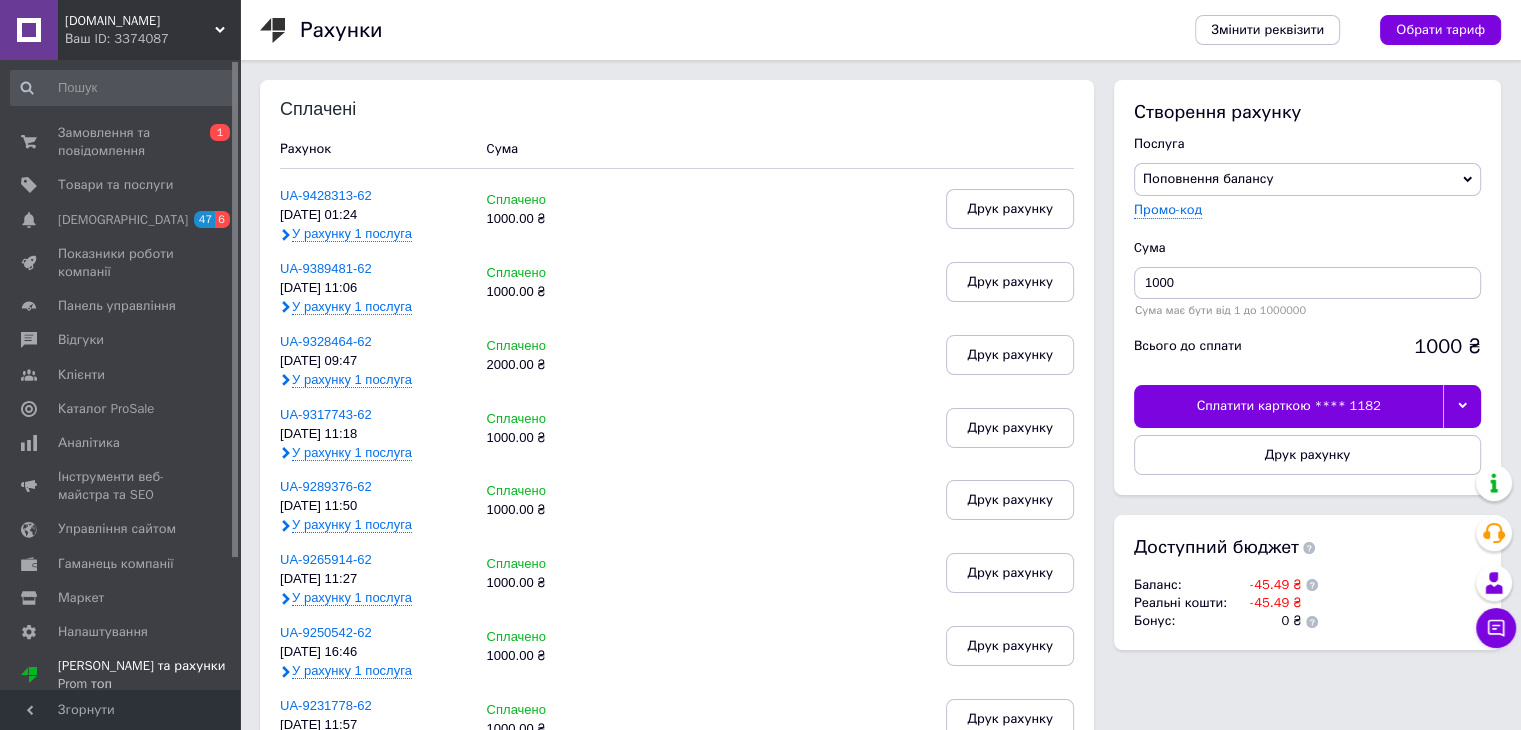 click on "Сплатити карткою  **** 1182" at bounding box center (1288, 406) 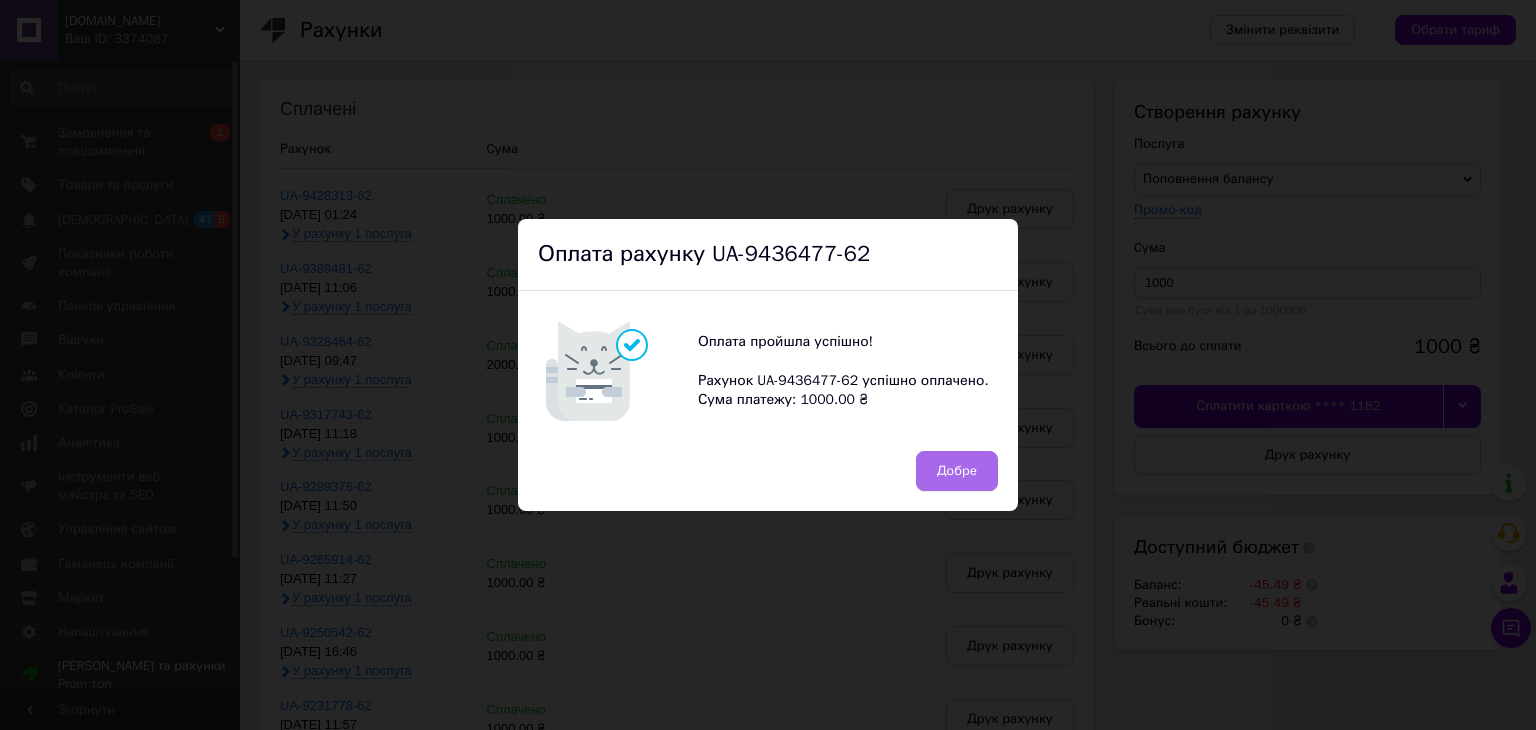 click on "Добре" at bounding box center (957, 471) 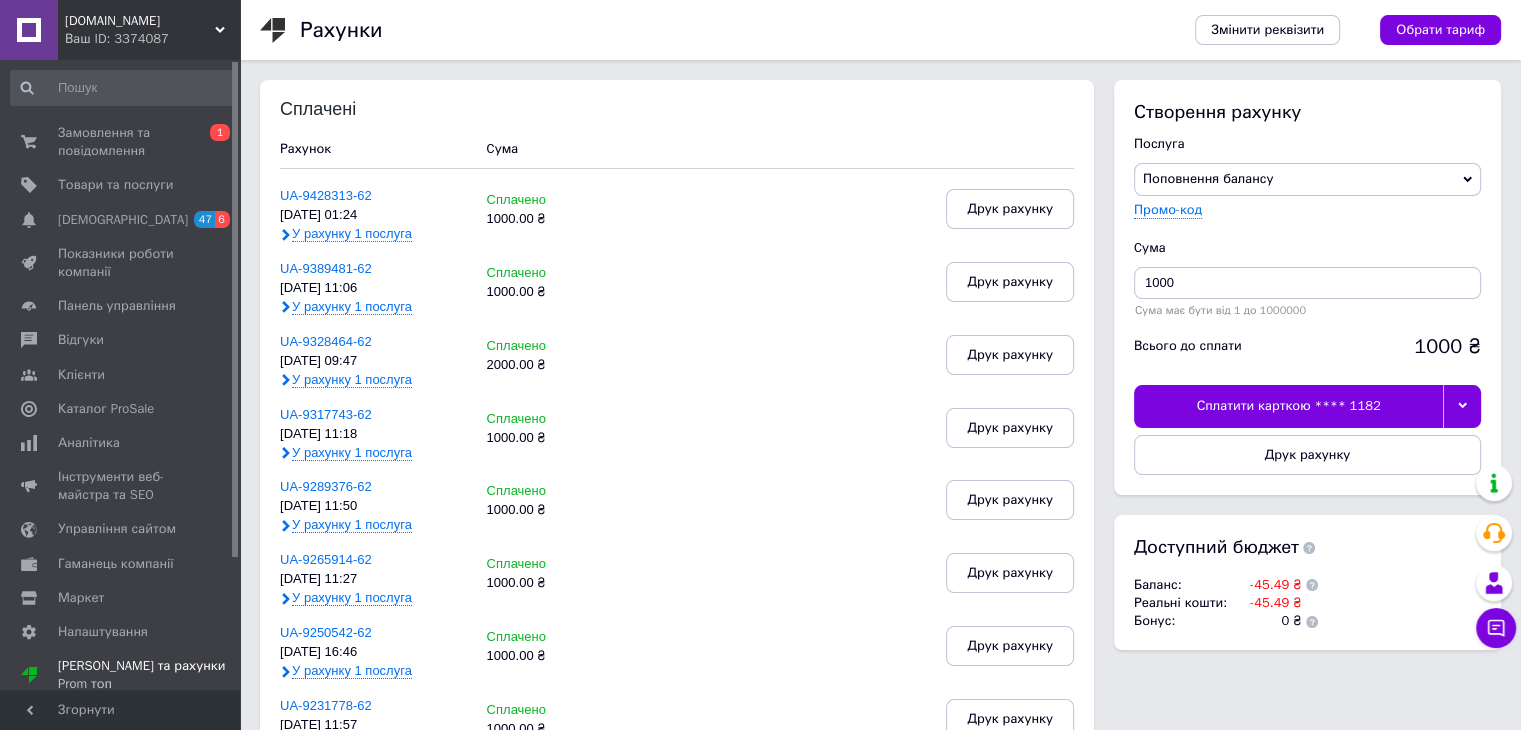 click on "[DOMAIN_NAME]" at bounding box center (140, 21) 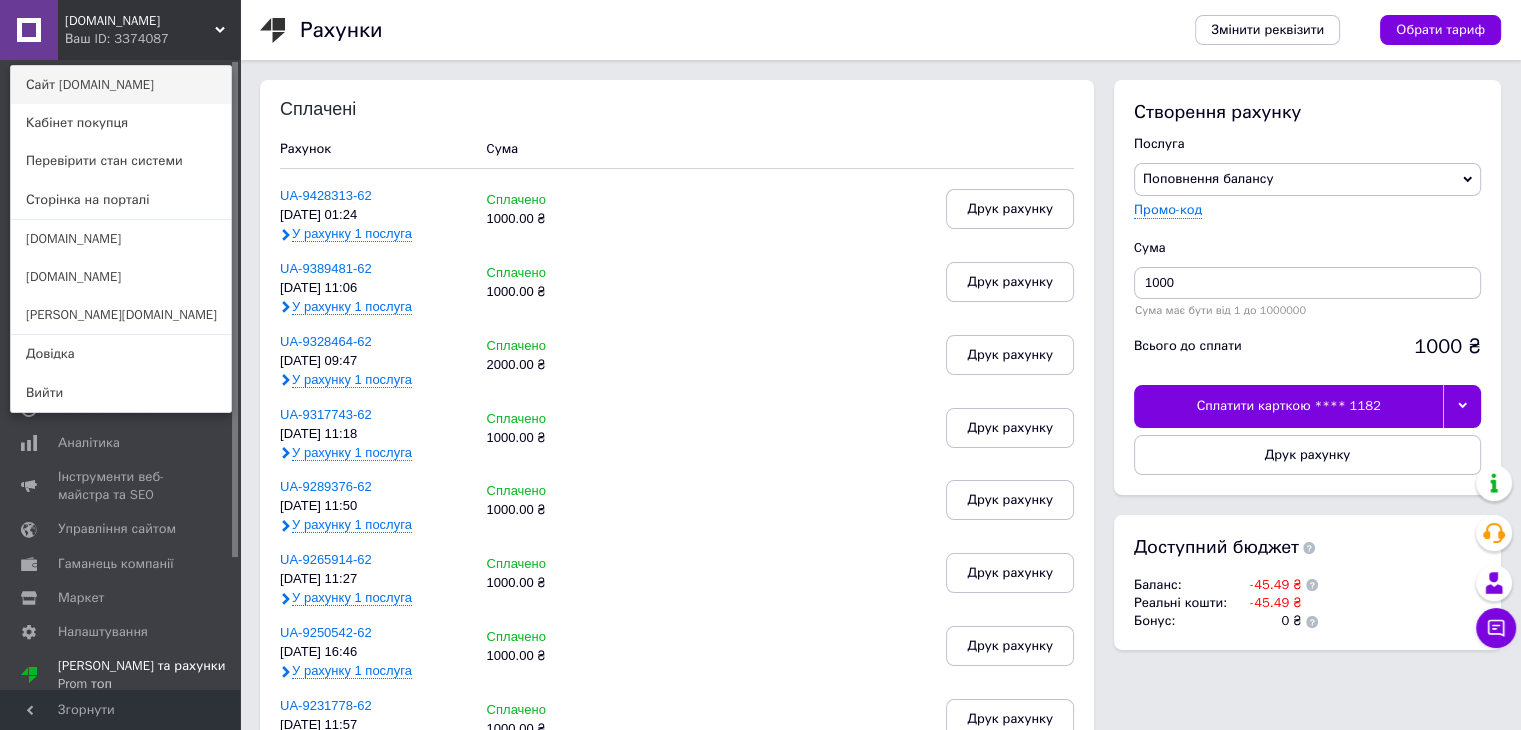 click on "Сайт [DOMAIN_NAME]" at bounding box center (121, 85) 